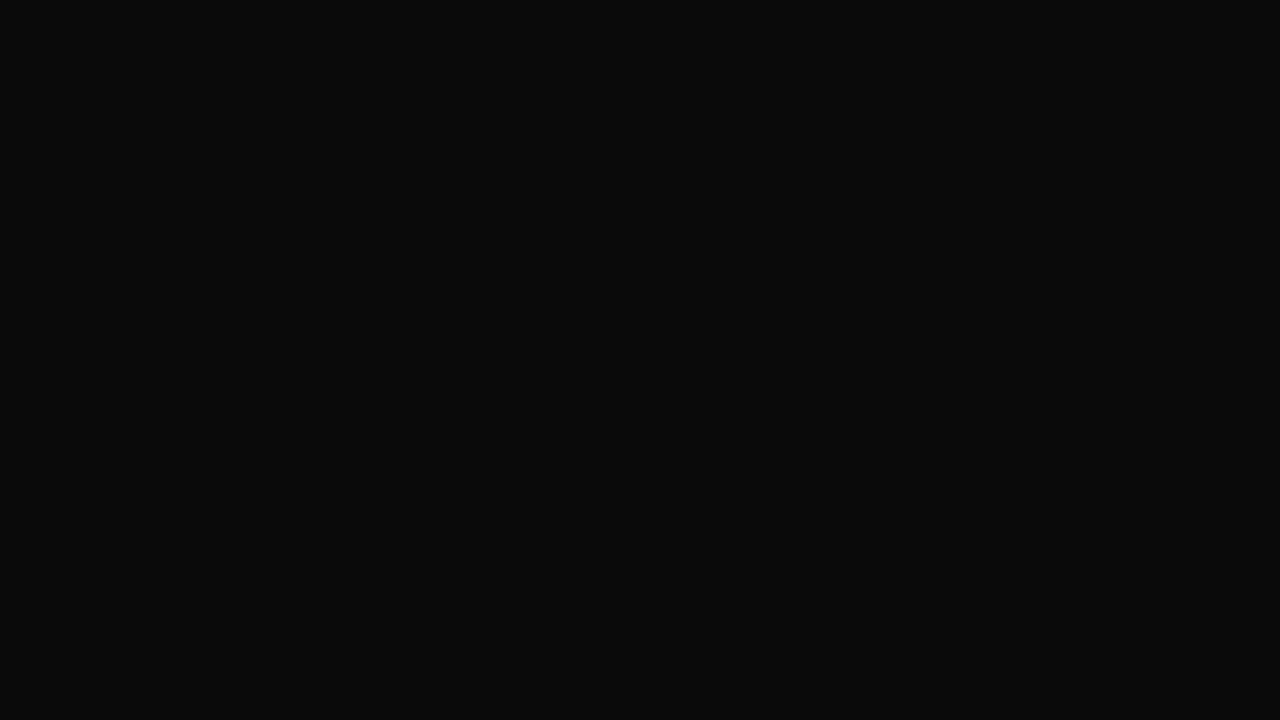 scroll, scrollTop: 0, scrollLeft: 0, axis: both 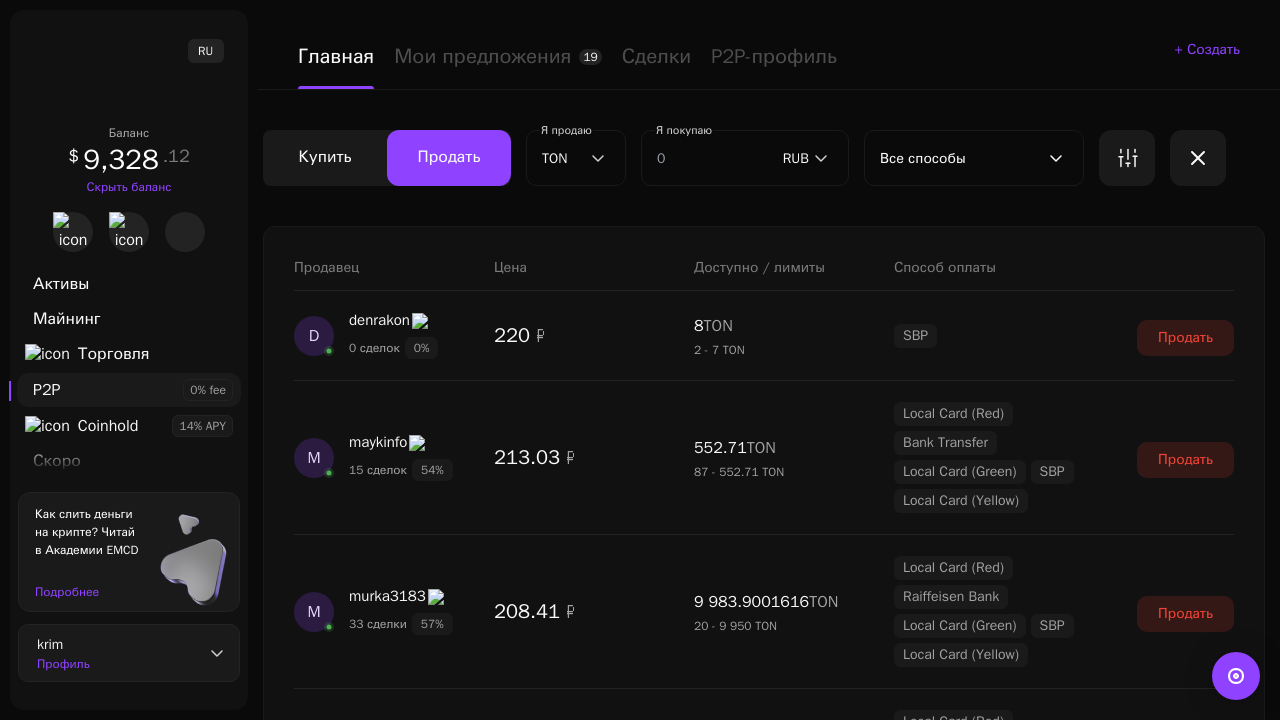 click on "Показать еще" at bounding box center [764, 2420] 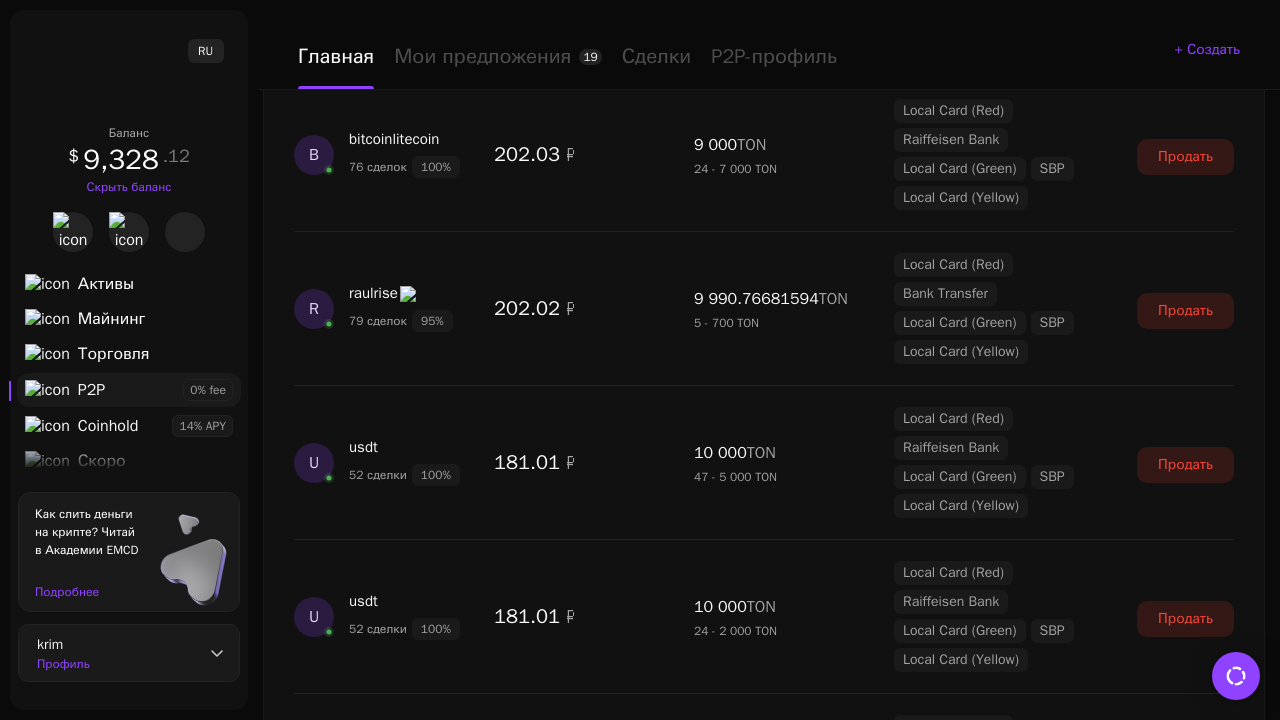 scroll, scrollTop: 1794, scrollLeft: 0, axis: vertical 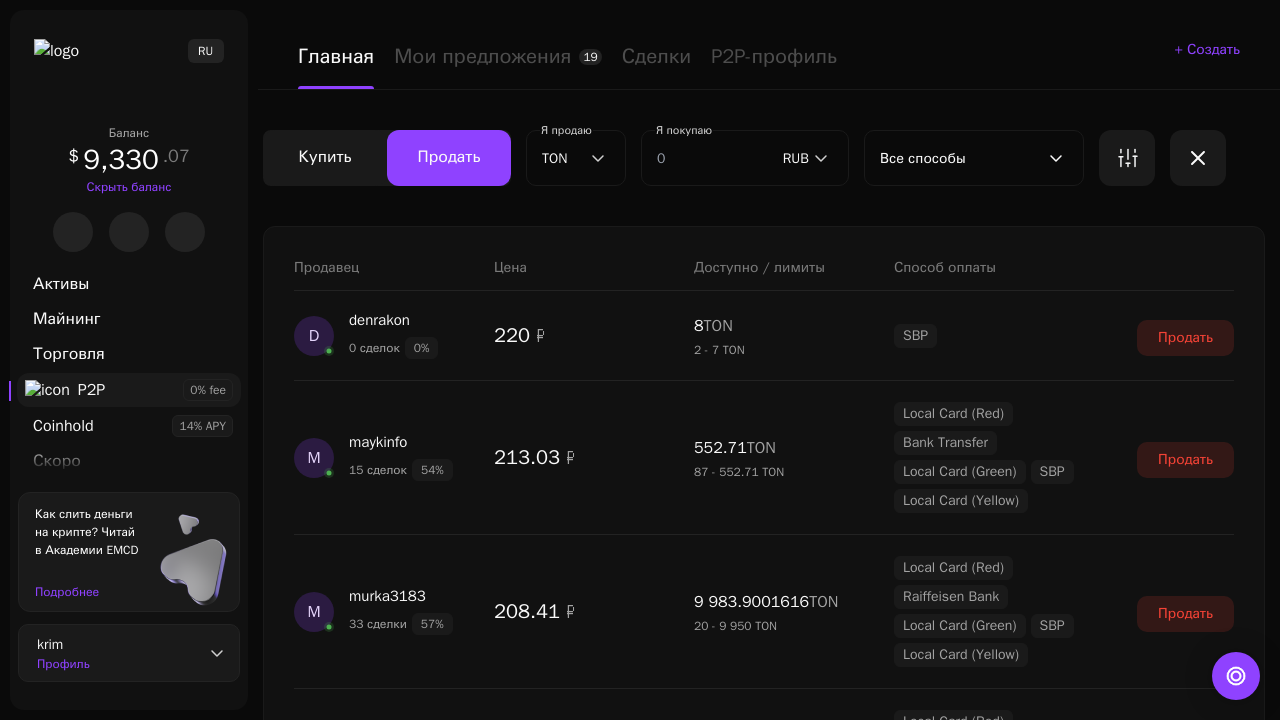 click on "Показать еще" at bounding box center (764, 2420) 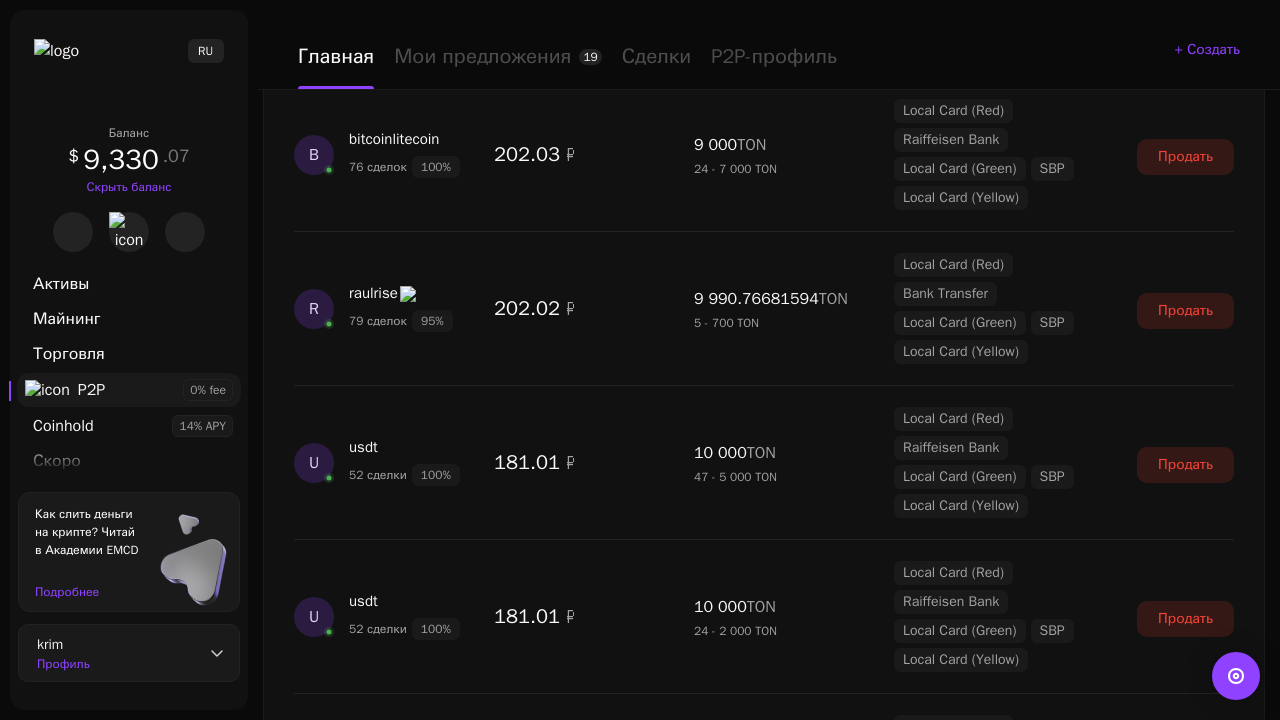 scroll, scrollTop: 1794, scrollLeft: 0, axis: vertical 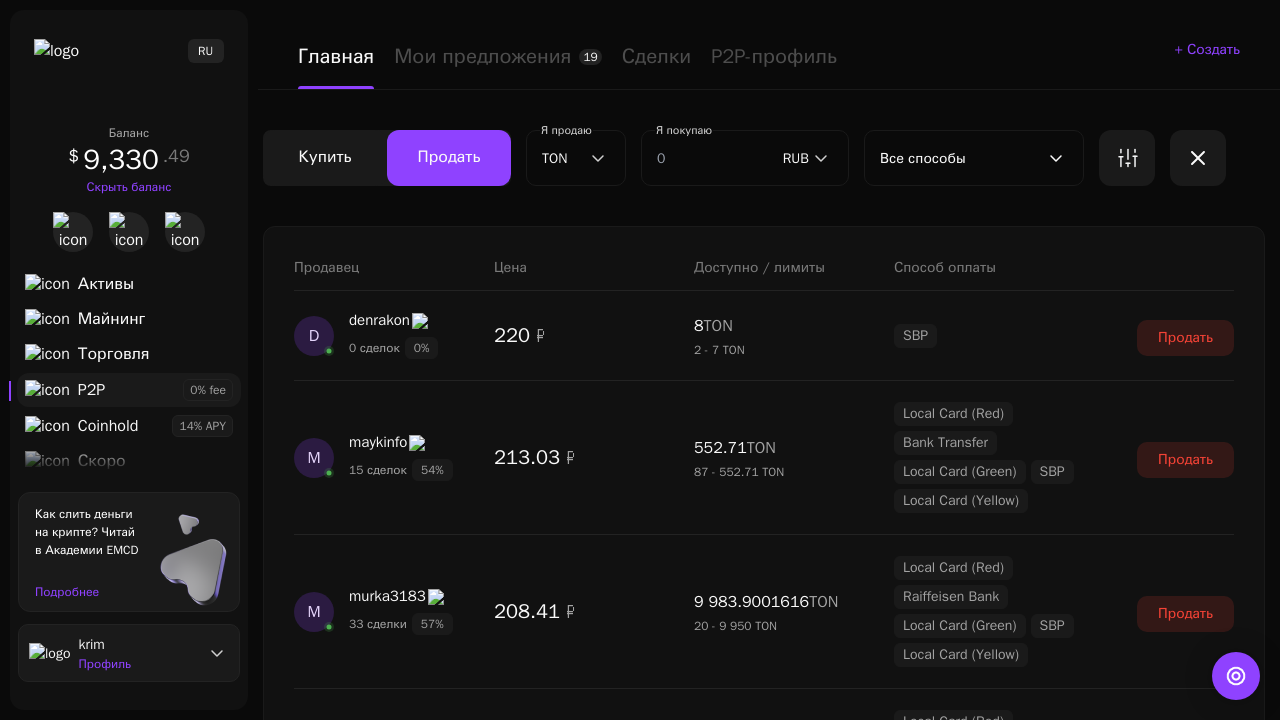 click on "Показать еще" at bounding box center [764, 2420] 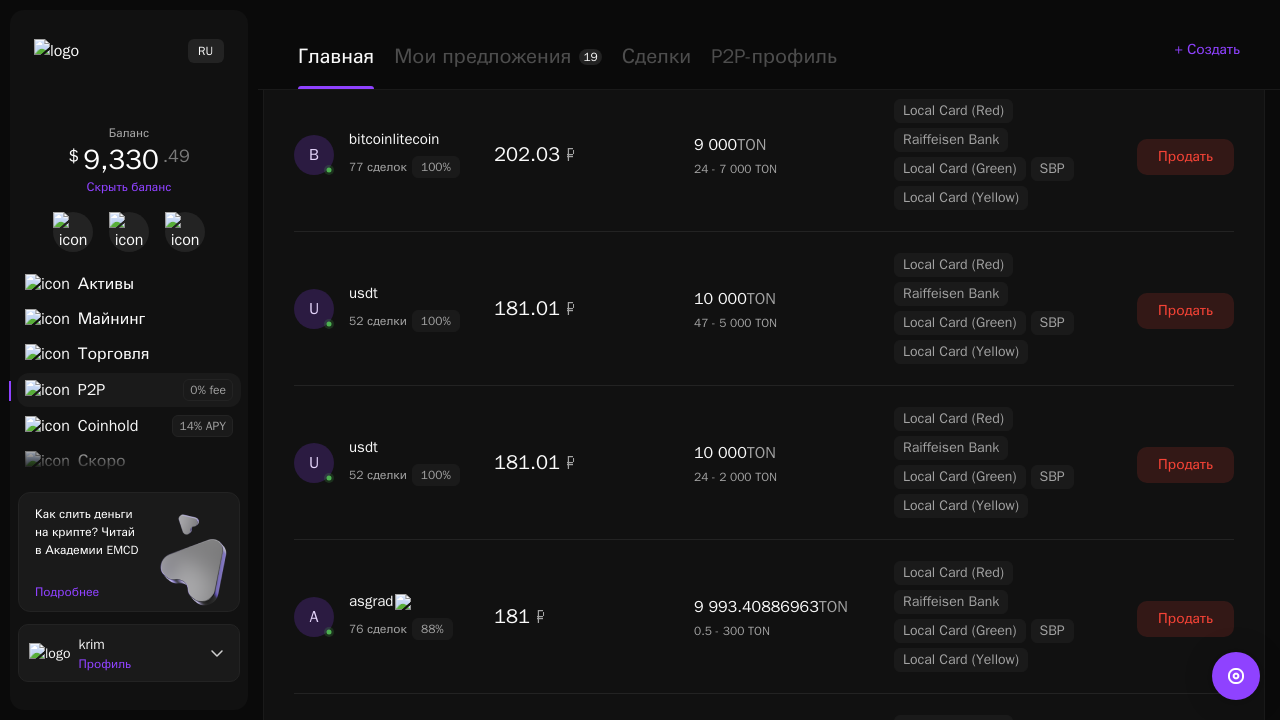 scroll, scrollTop: 1794, scrollLeft: 0, axis: vertical 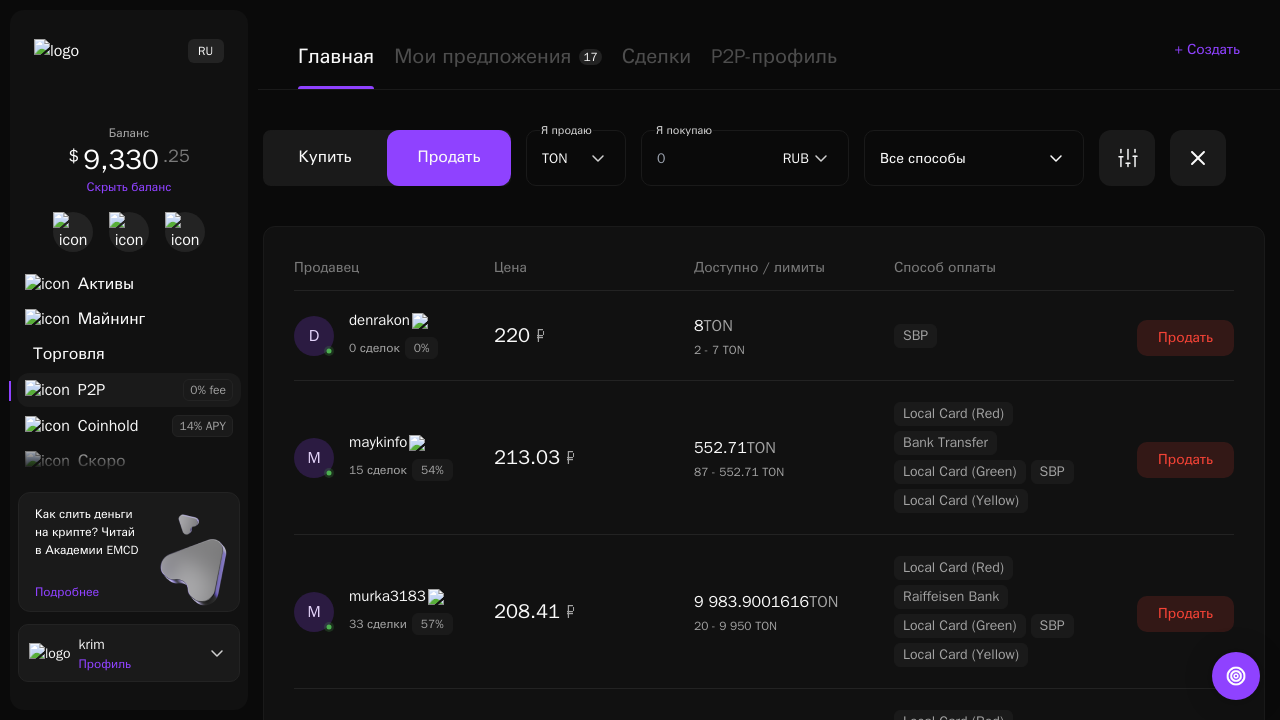 click on "Показать еще" at bounding box center (764, 2420) 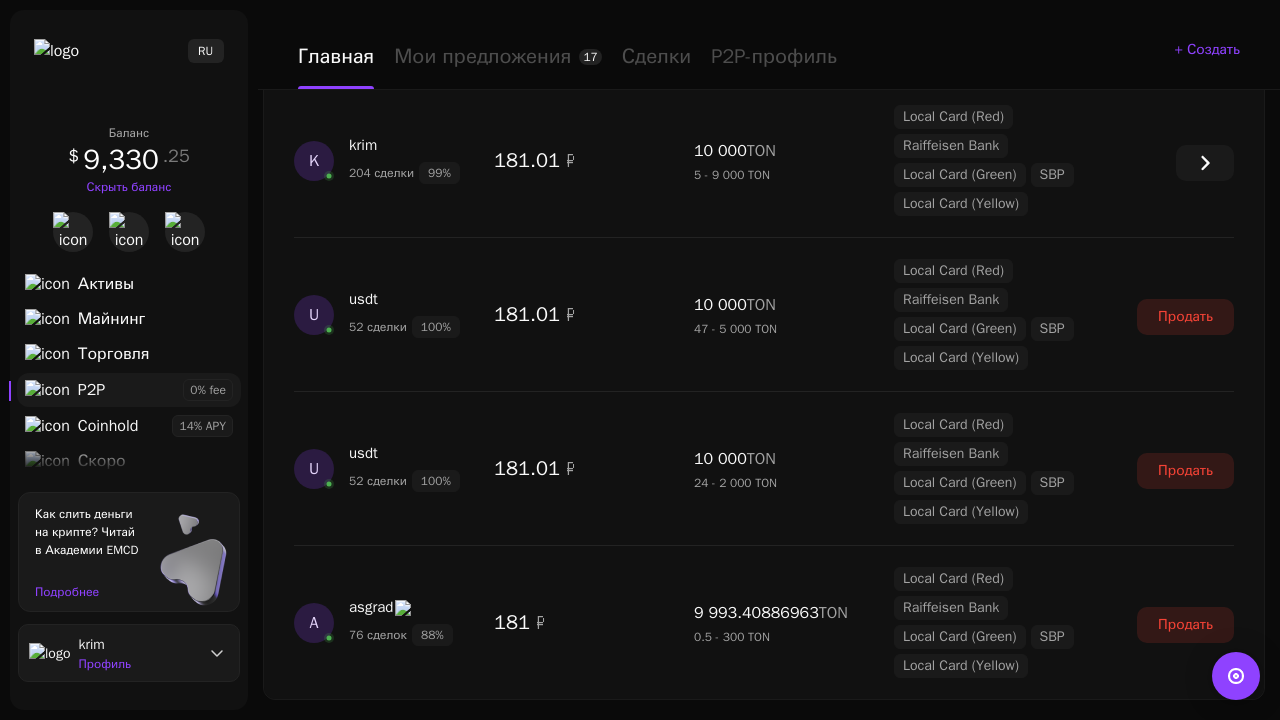 scroll, scrollTop: 1794, scrollLeft: 0, axis: vertical 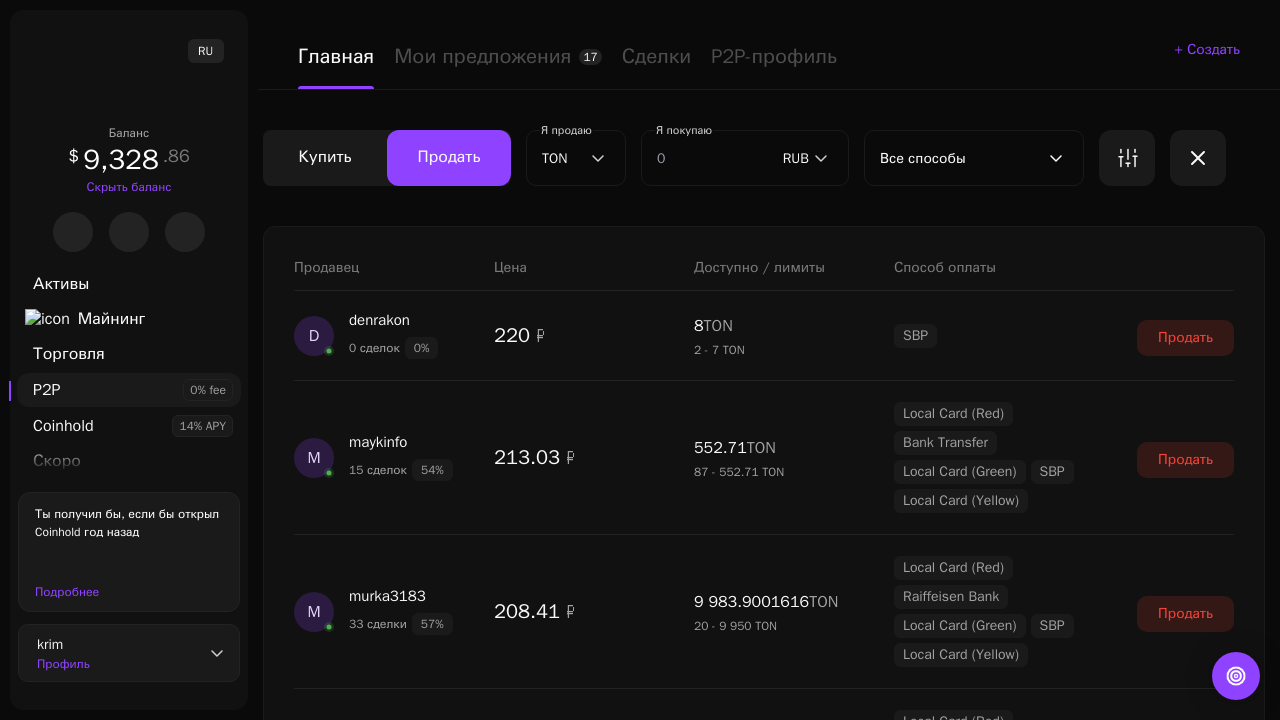 click on "Показать еще" at bounding box center [764, 2420] 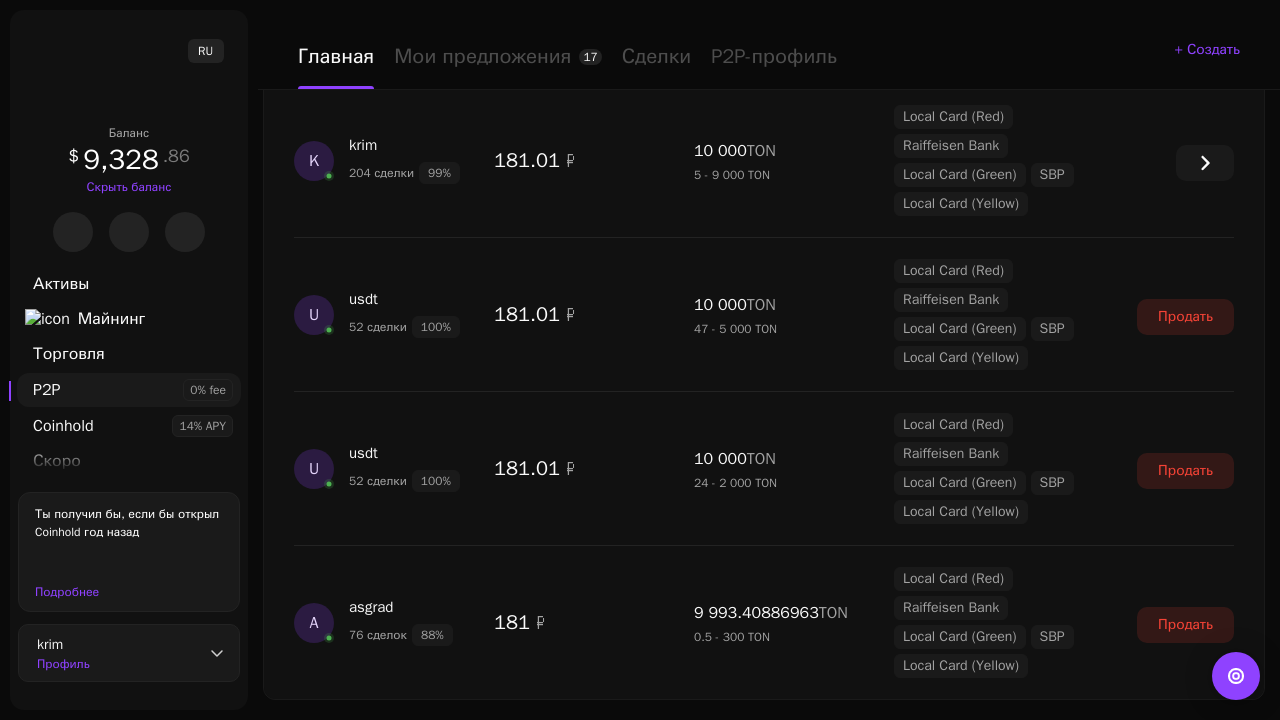scroll, scrollTop: 1794, scrollLeft: 0, axis: vertical 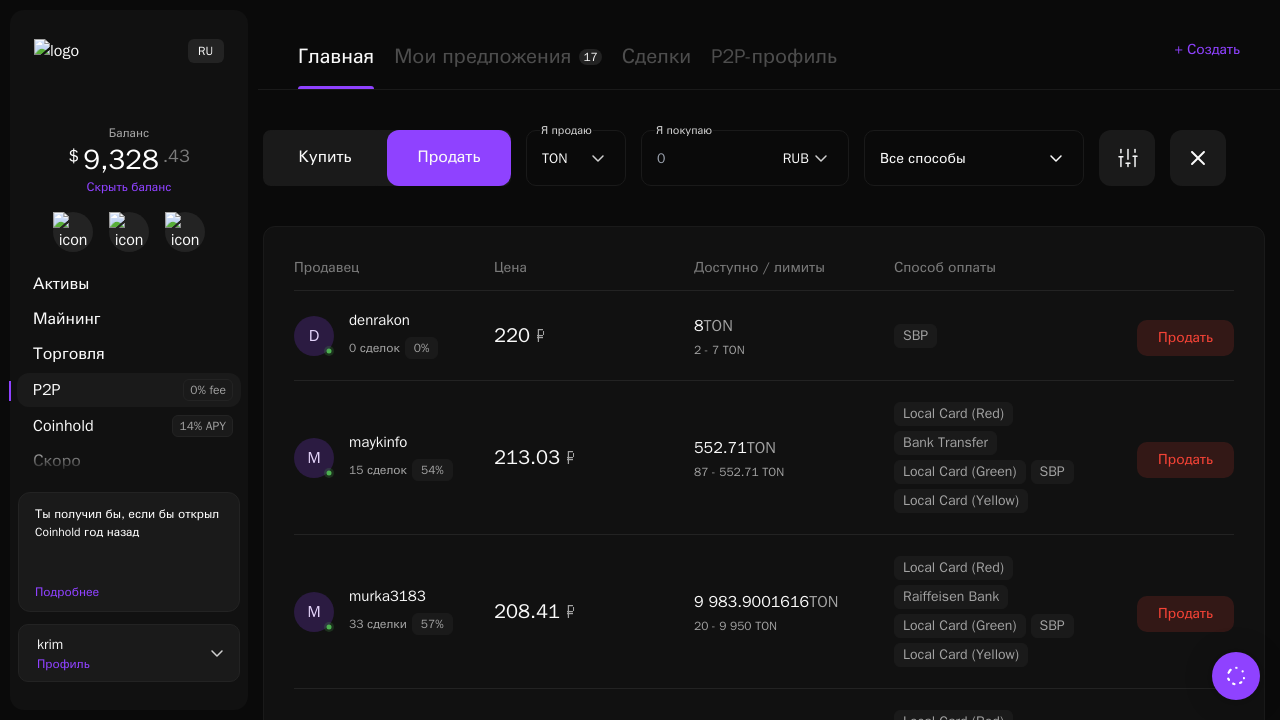 click on "Показать еще" at bounding box center [764, 2420] 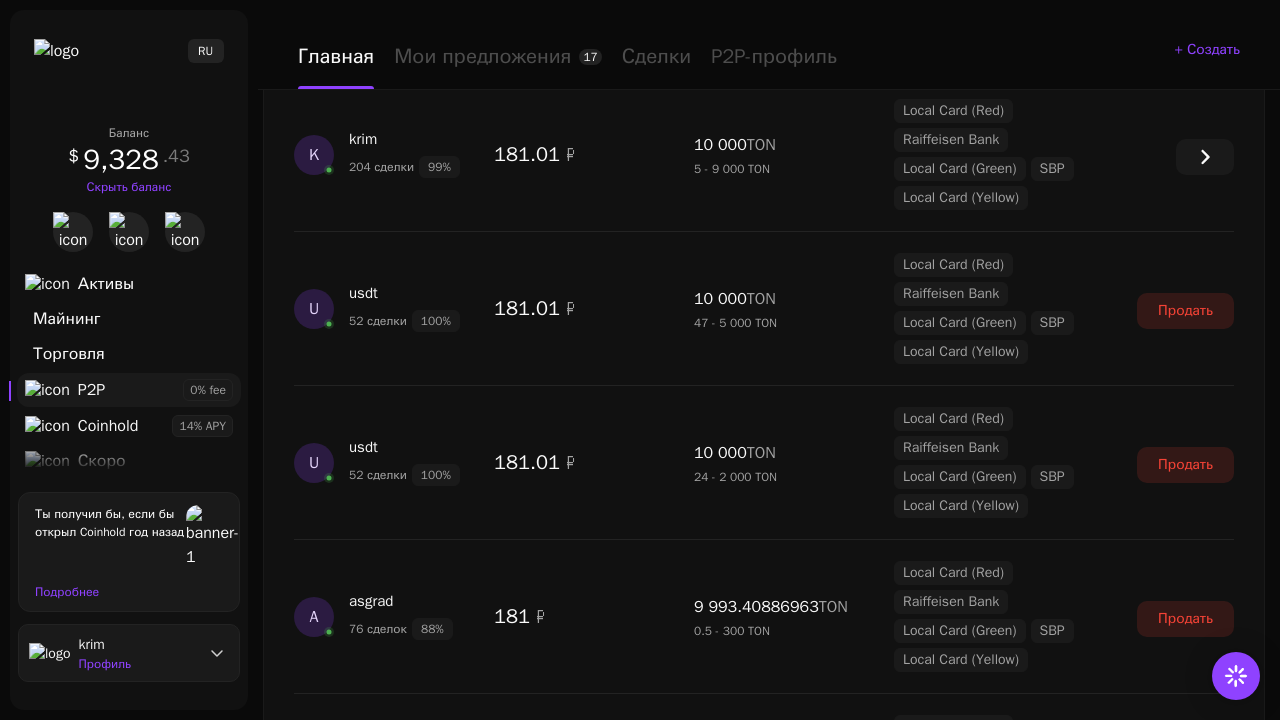 scroll, scrollTop: 1794, scrollLeft: 0, axis: vertical 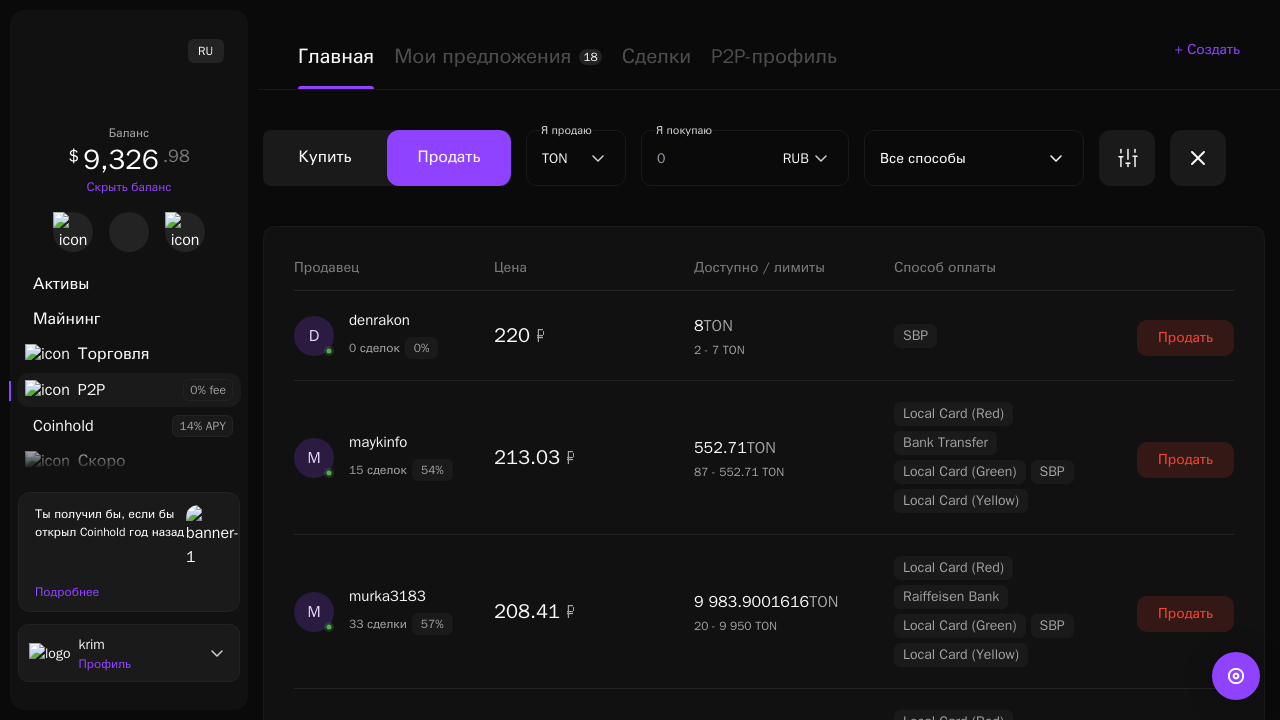 click on "Показать еще" at bounding box center (764, 2420) 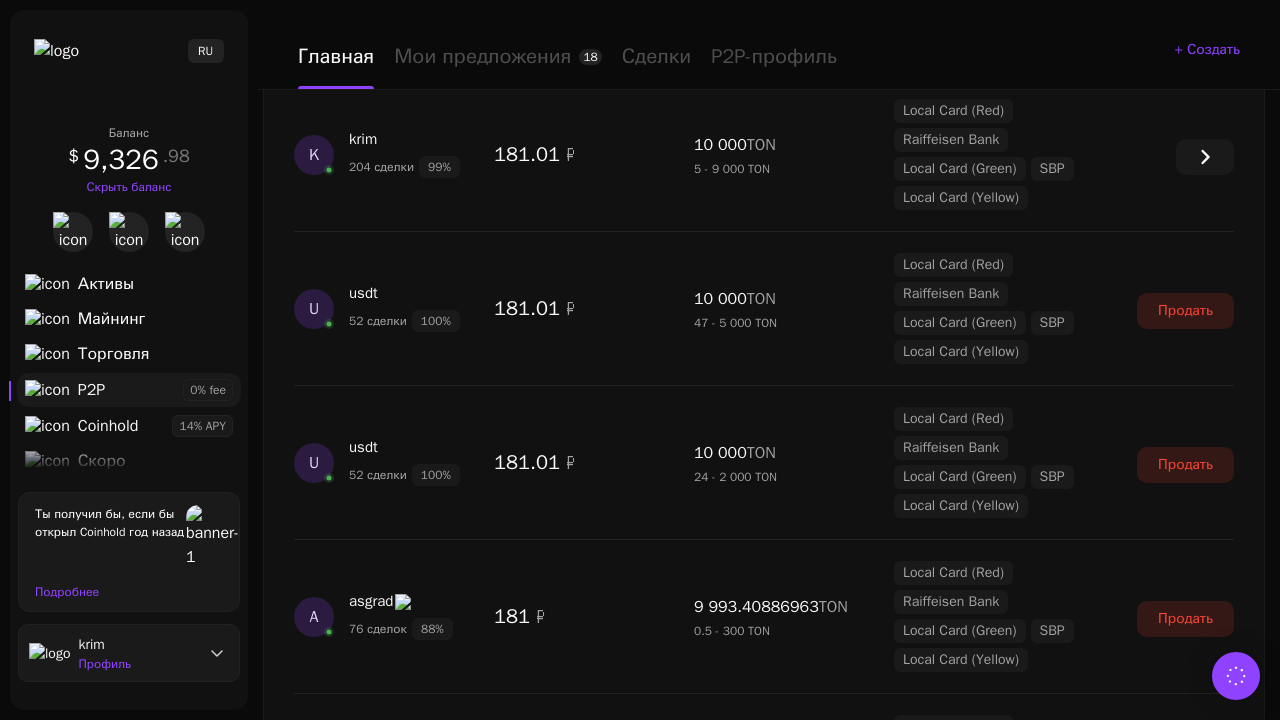 scroll, scrollTop: 1794, scrollLeft: 0, axis: vertical 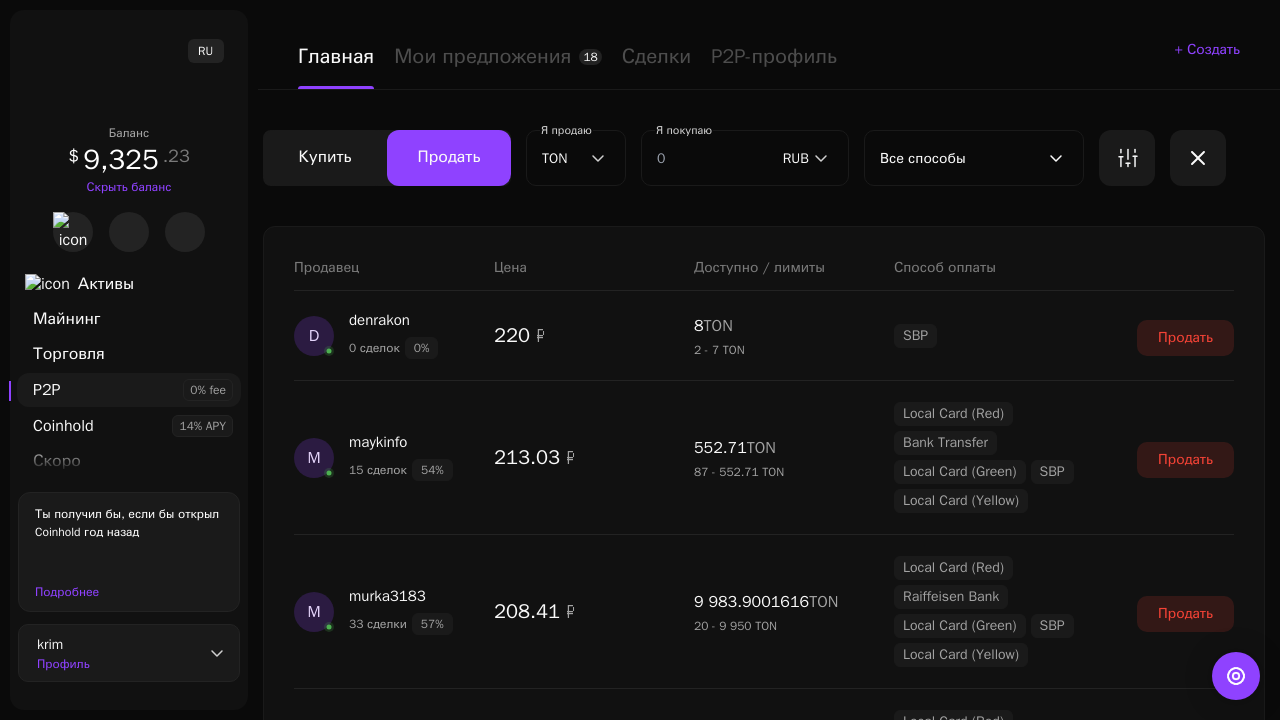 click on "Показать еще" at bounding box center (764, 2420) 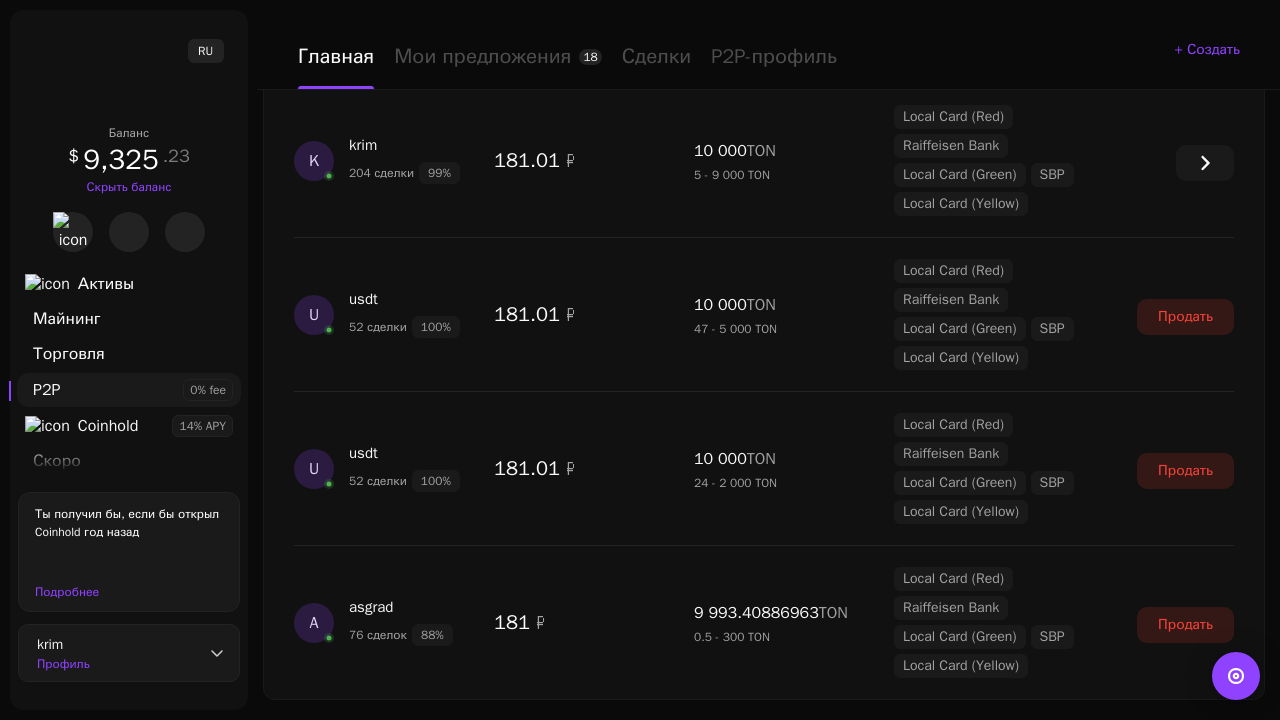 scroll, scrollTop: 1794, scrollLeft: 0, axis: vertical 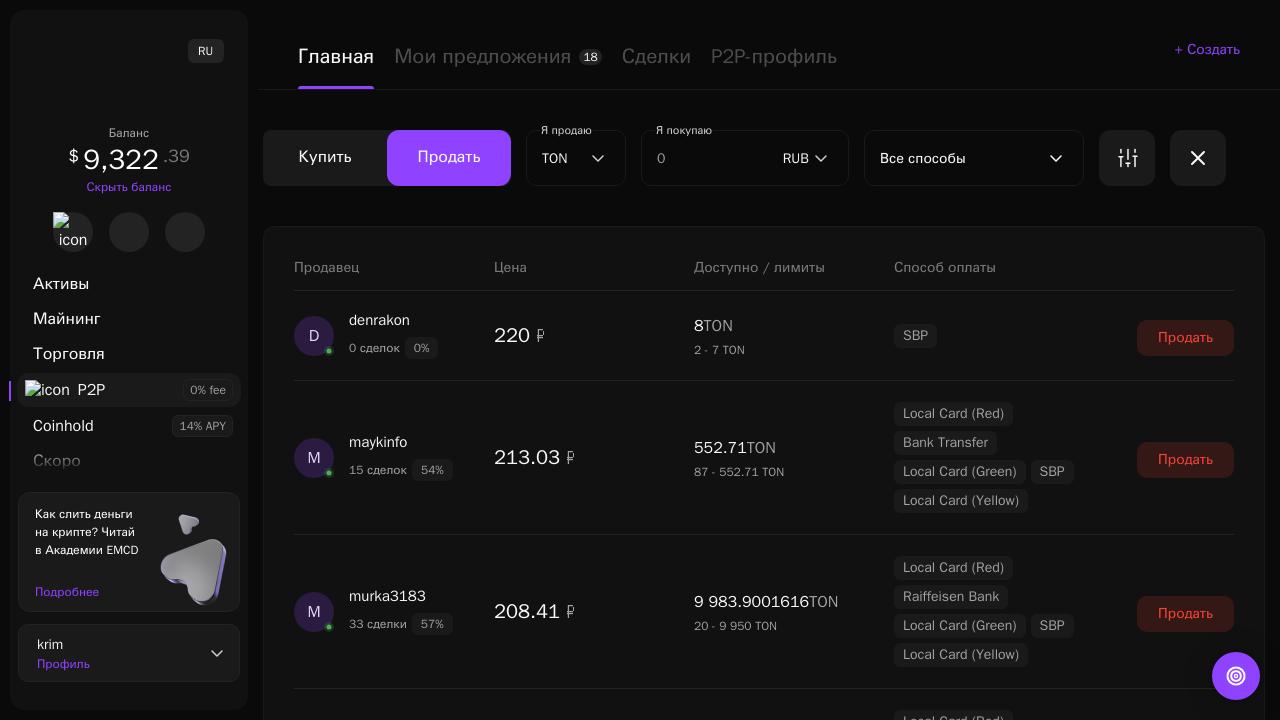 click on "Показать еще" at bounding box center (764, 2420) 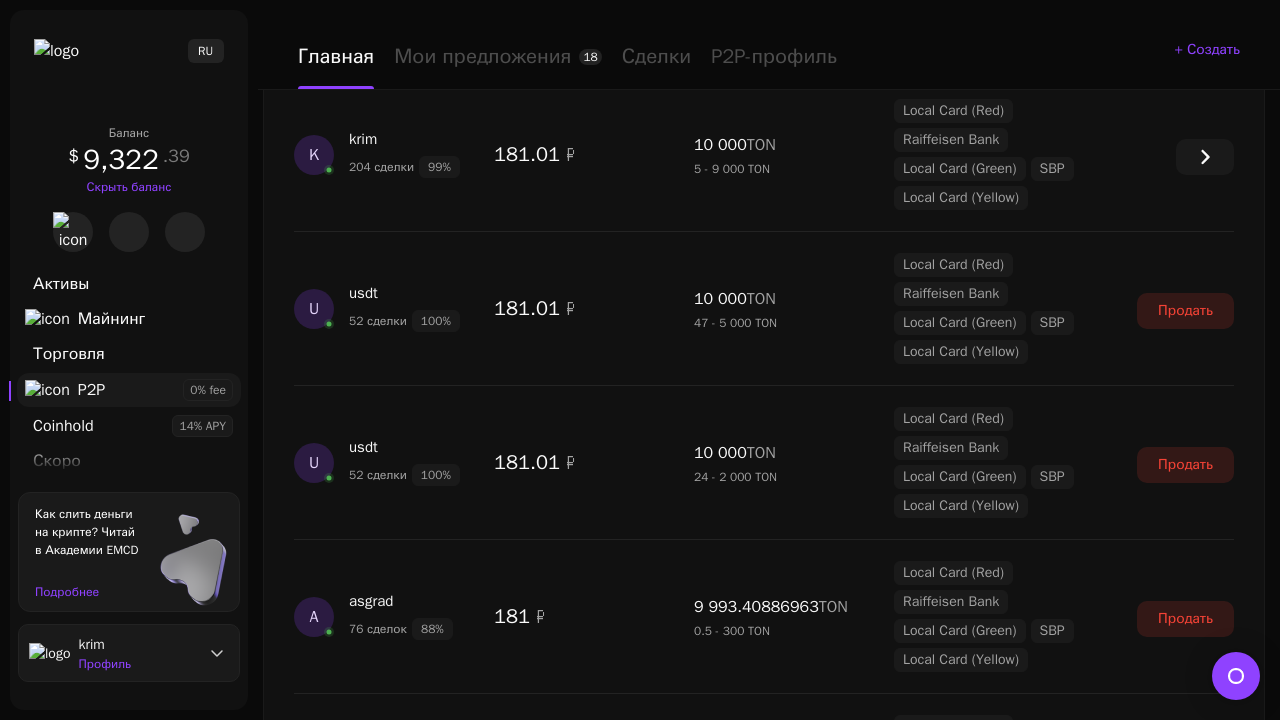 scroll, scrollTop: 1794, scrollLeft: 0, axis: vertical 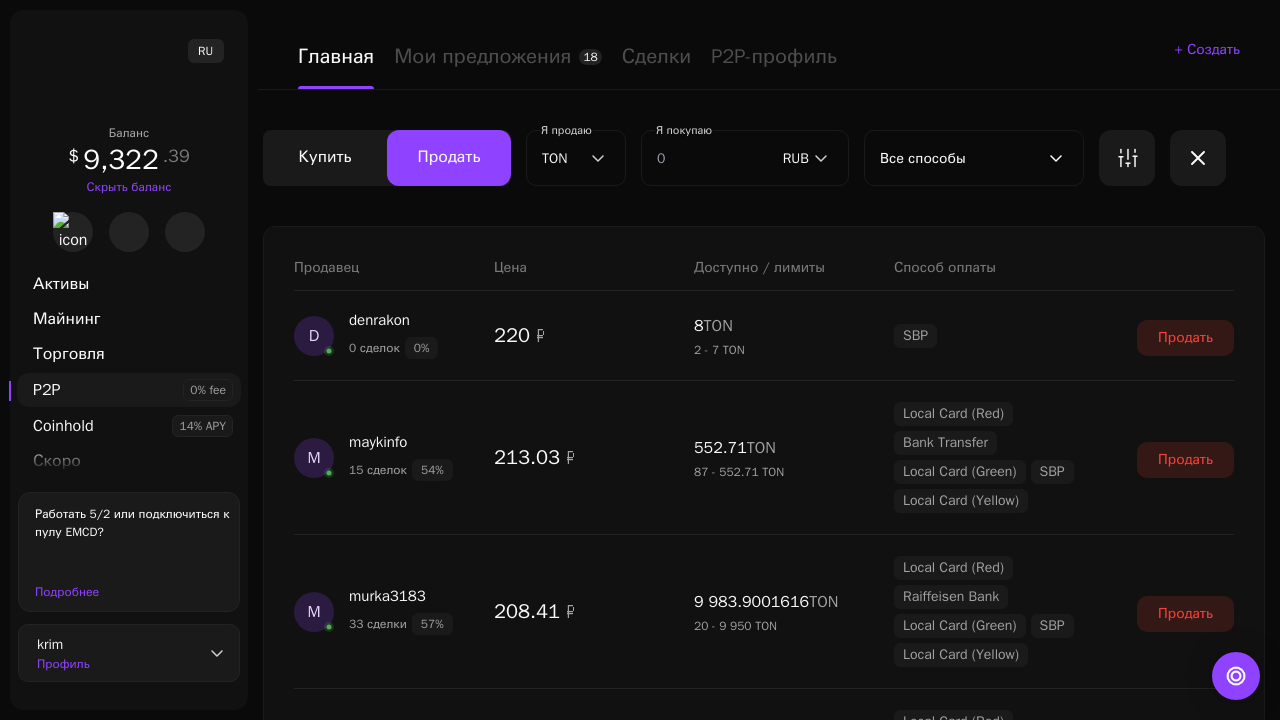 click on "Показать еще" at bounding box center (764, 2420) 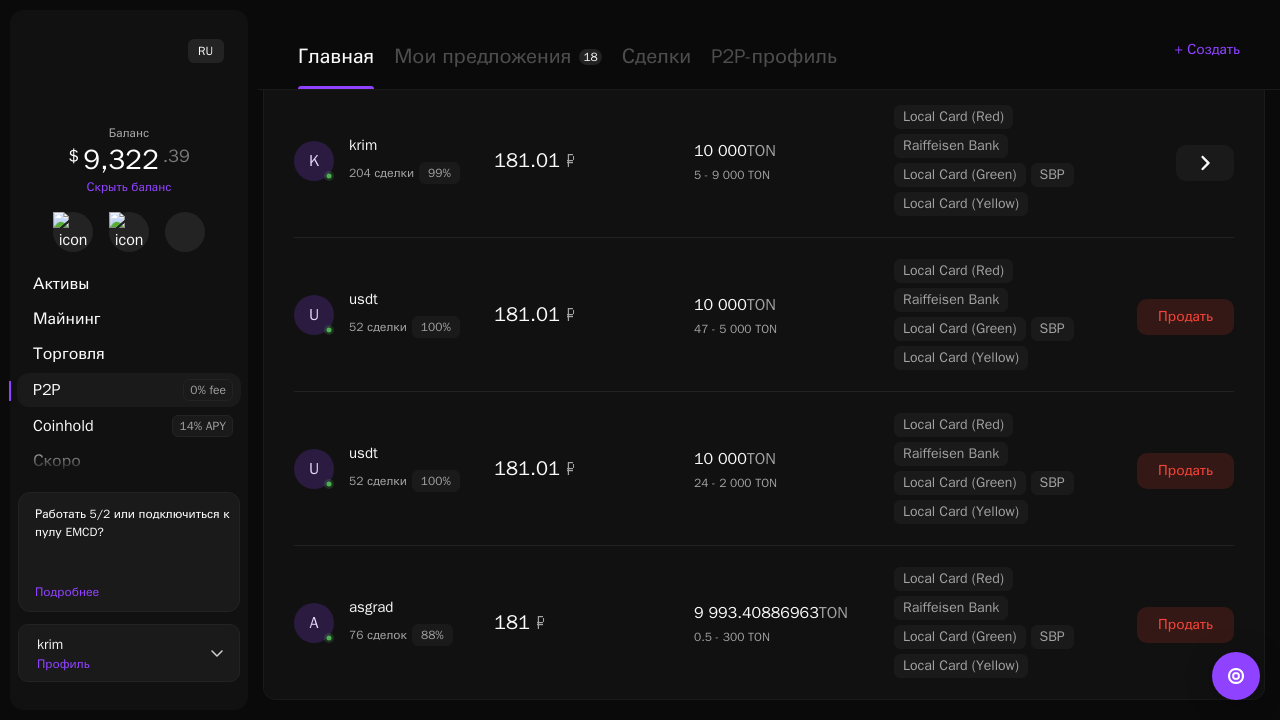 scroll, scrollTop: 1794, scrollLeft: 0, axis: vertical 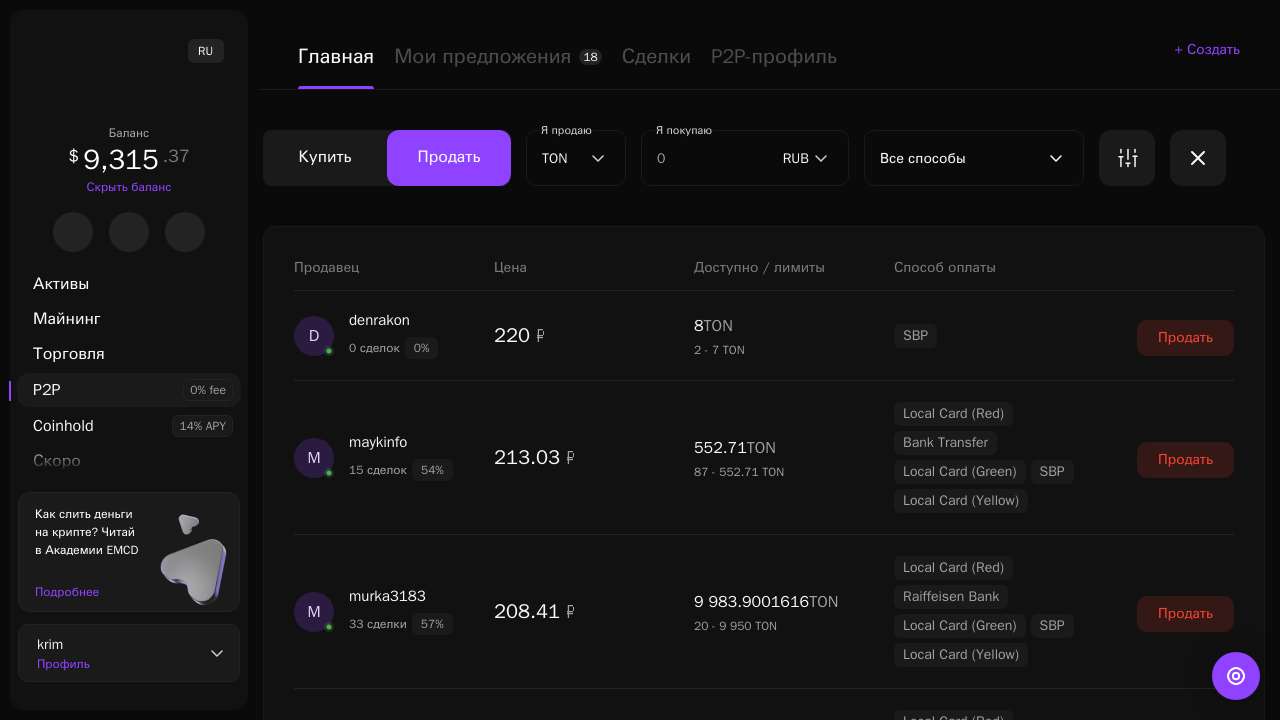 click on "Показать еще" at bounding box center [764, 2420] 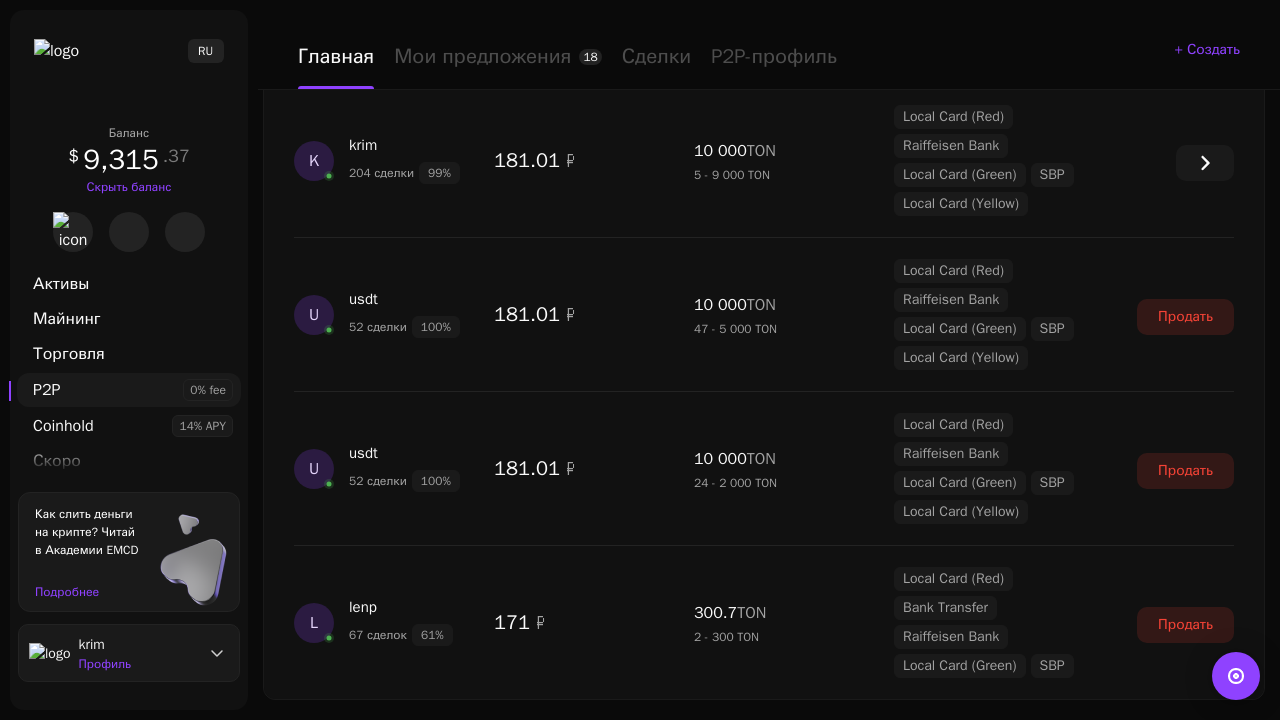 scroll, scrollTop: 1794, scrollLeft: 0, axis: vertical 